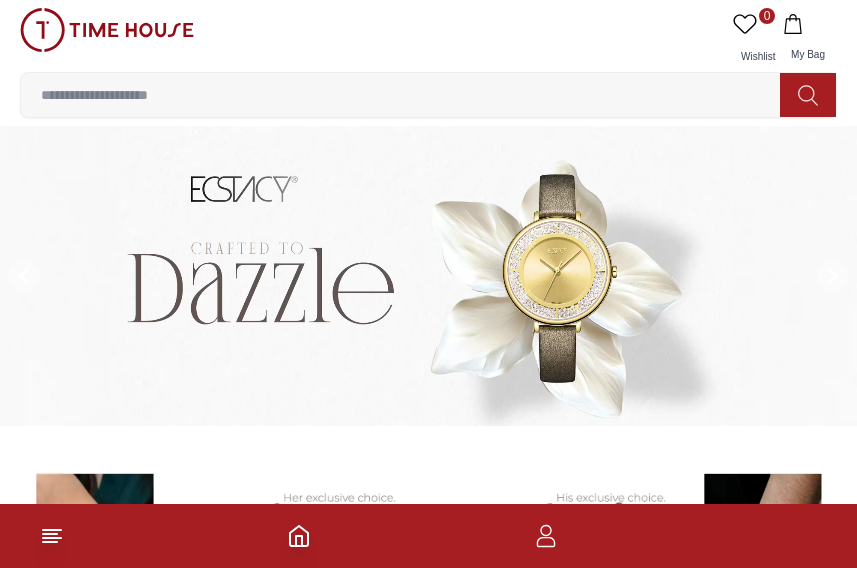 scroll, scrollTop: 0, scrollLeft: 0, axis: both 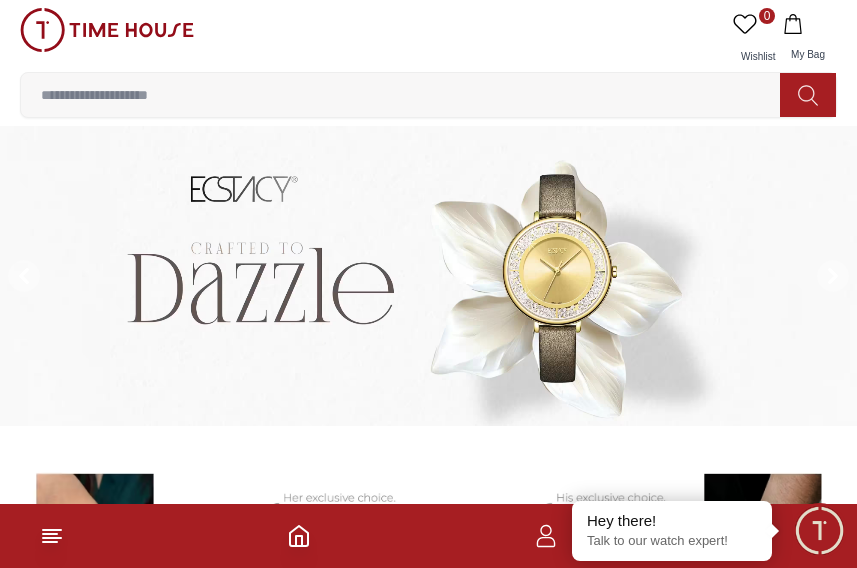 click 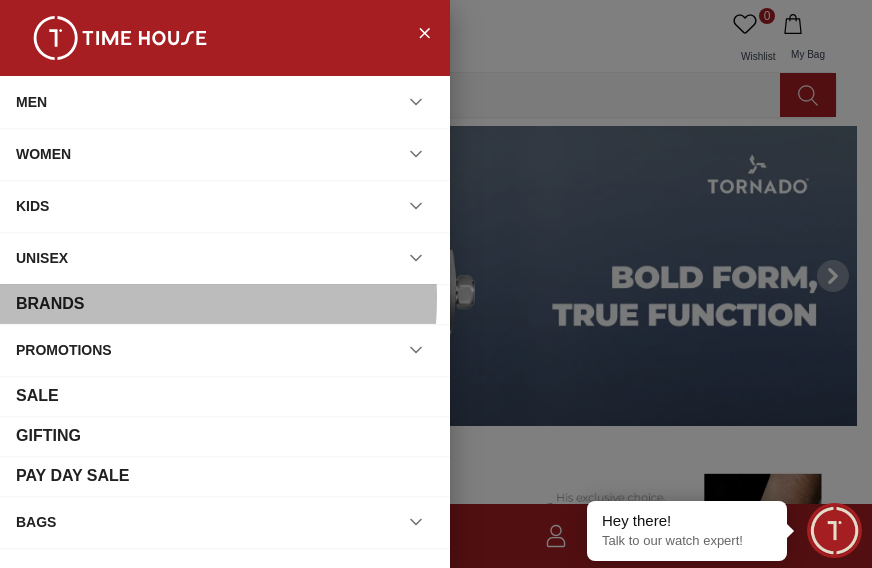 click on "BRANDS" at bounding box center [225, 304] 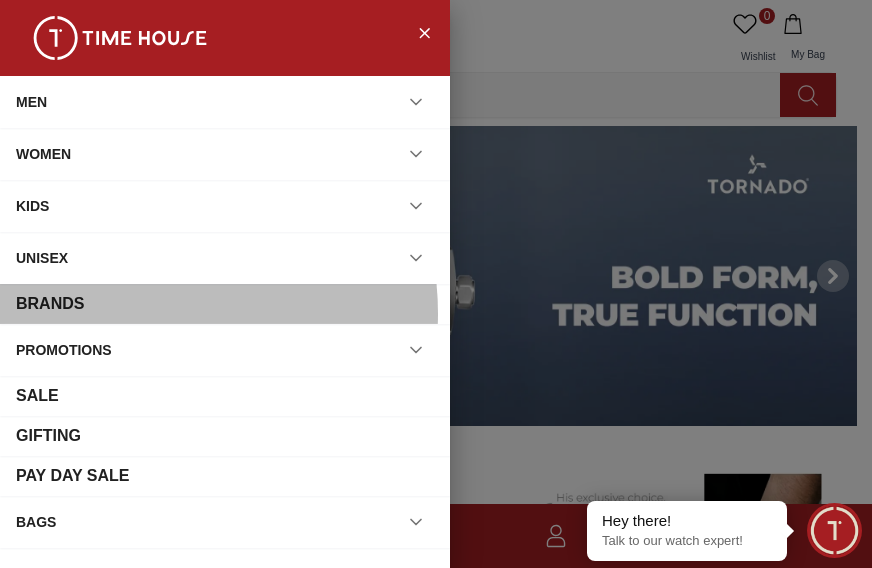 click on "BRANDS" at bounding box center (225, 304) 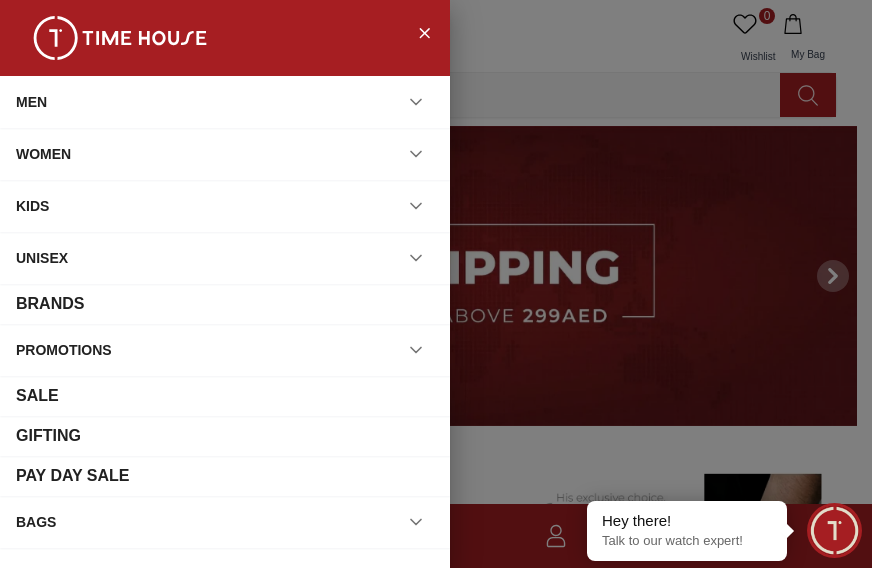 click on "BRANDS" at bounding box center [50, 304] 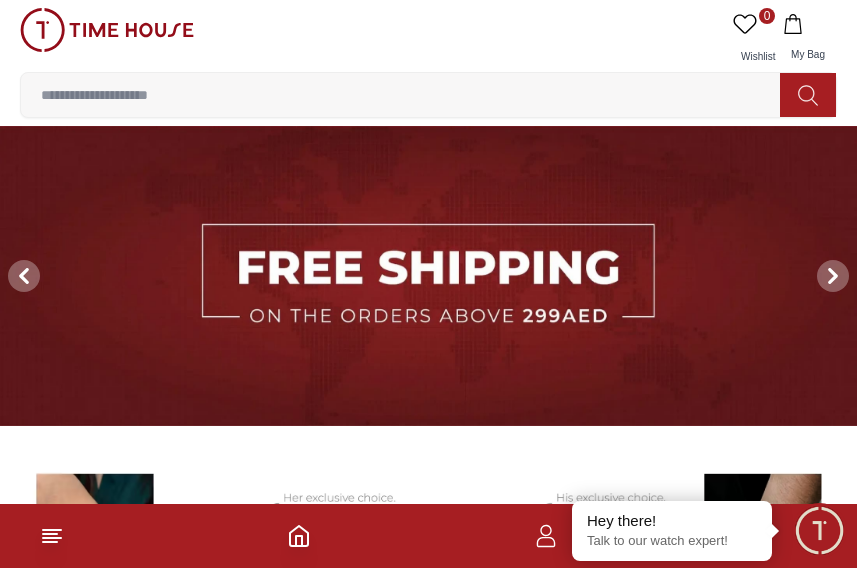 click at bounding box center [428, 276] 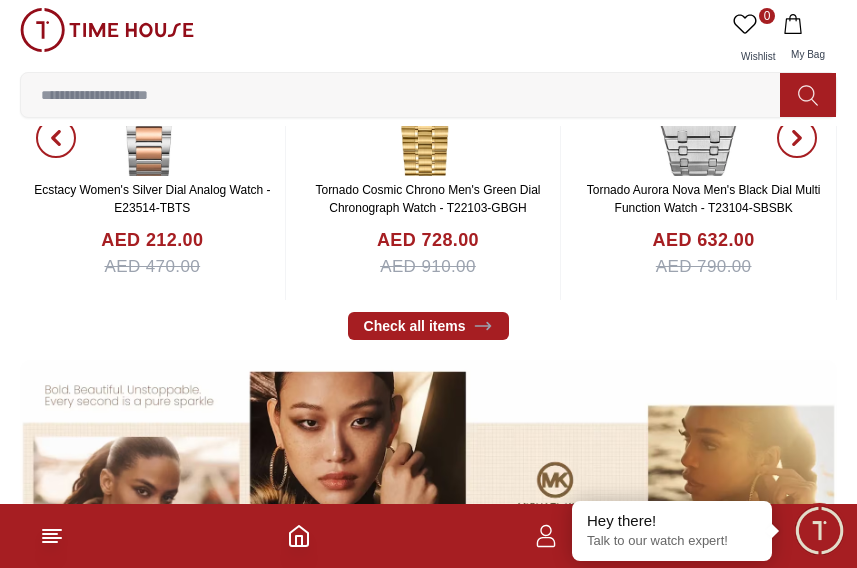 scroll, scrollTop: 800, scrollLeft: 0, axis: vertical 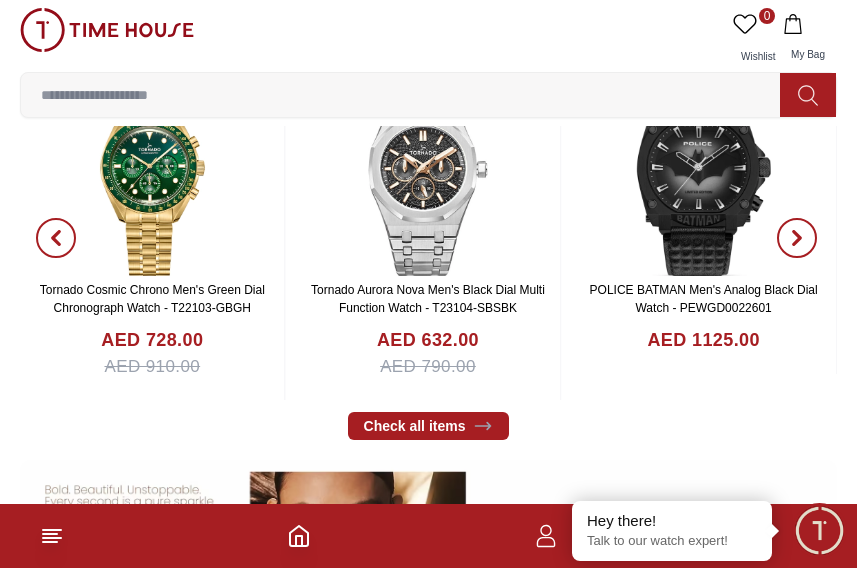 click 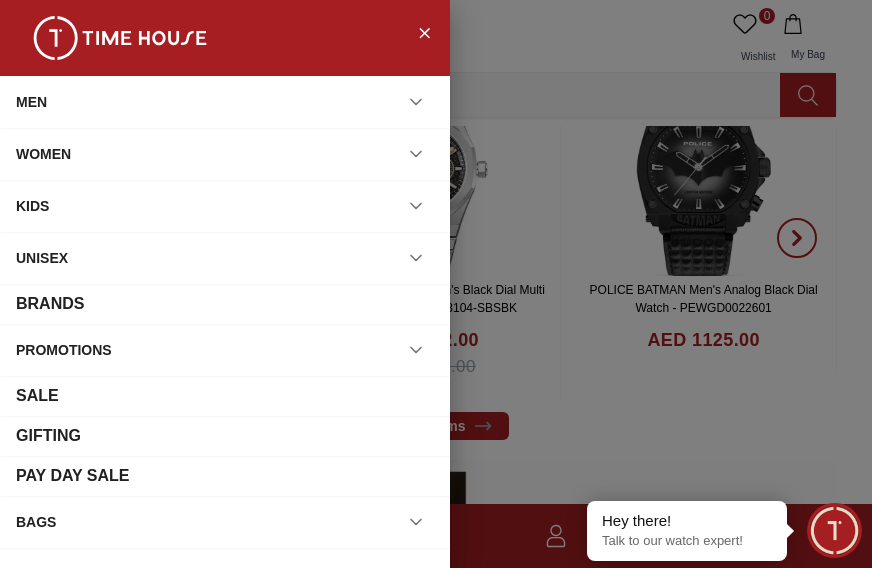 click on "UNISEX" at bounding box center [225, 258] 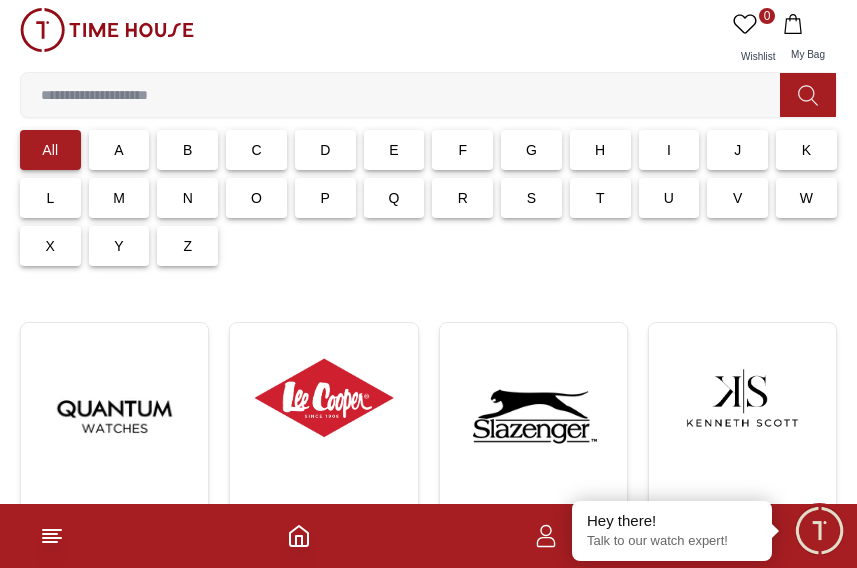scroll, scrollTop: 200, scrollLeft: 0, axis: vertical 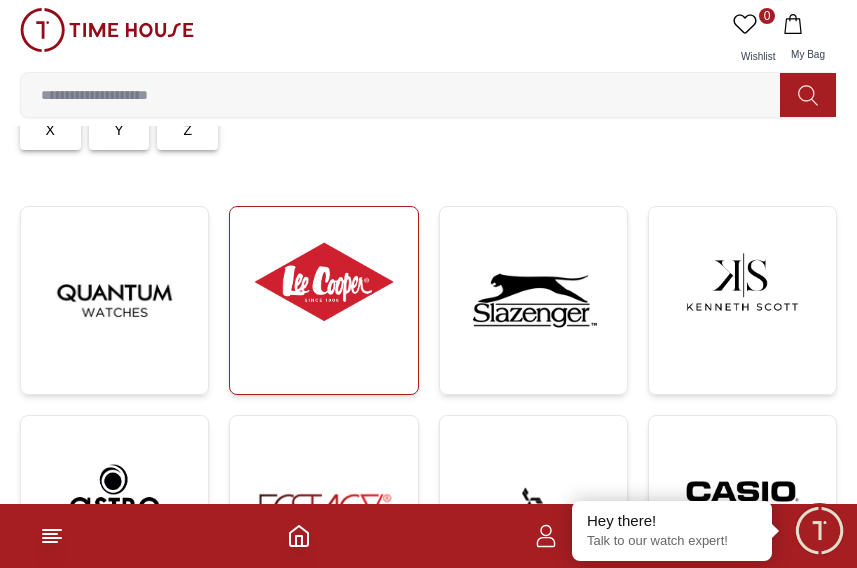 click at bounding box center (323, 282) 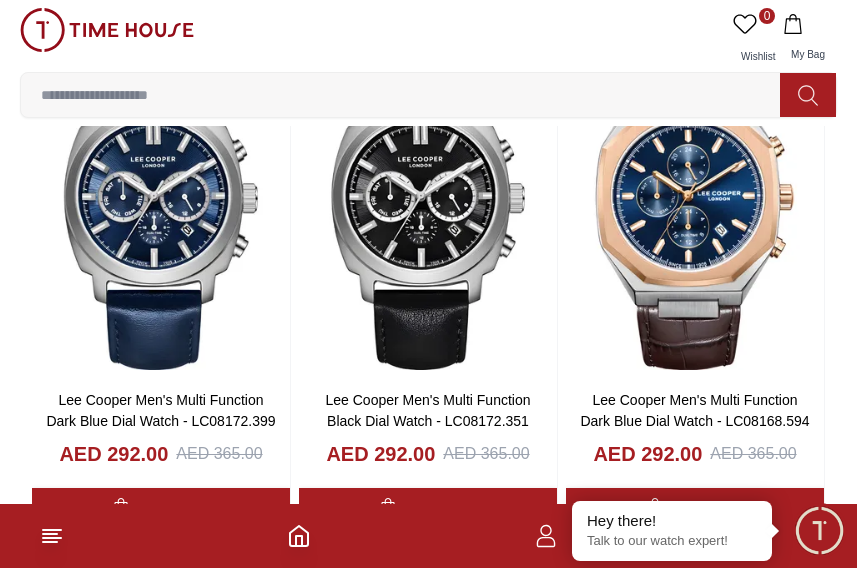 scroll, scrollTop: 3200, scrollLeft: 0, axis: vertical 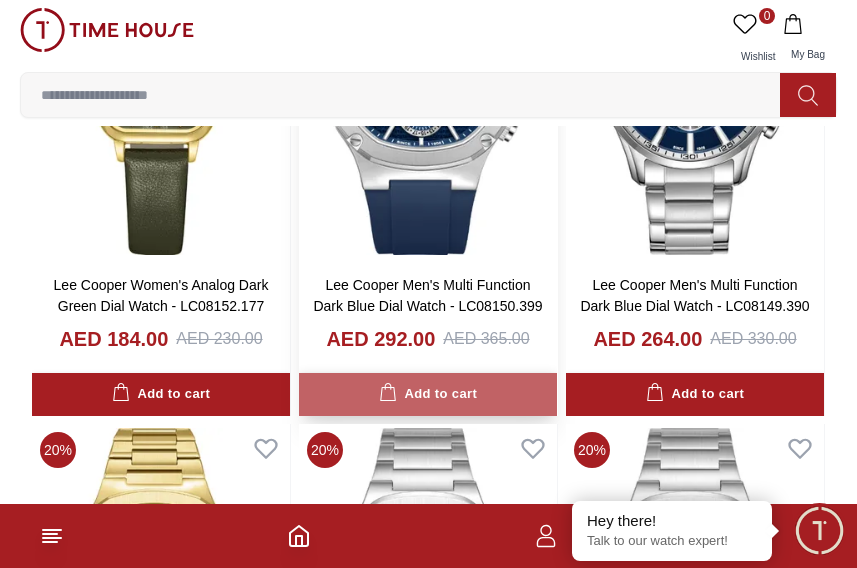 click 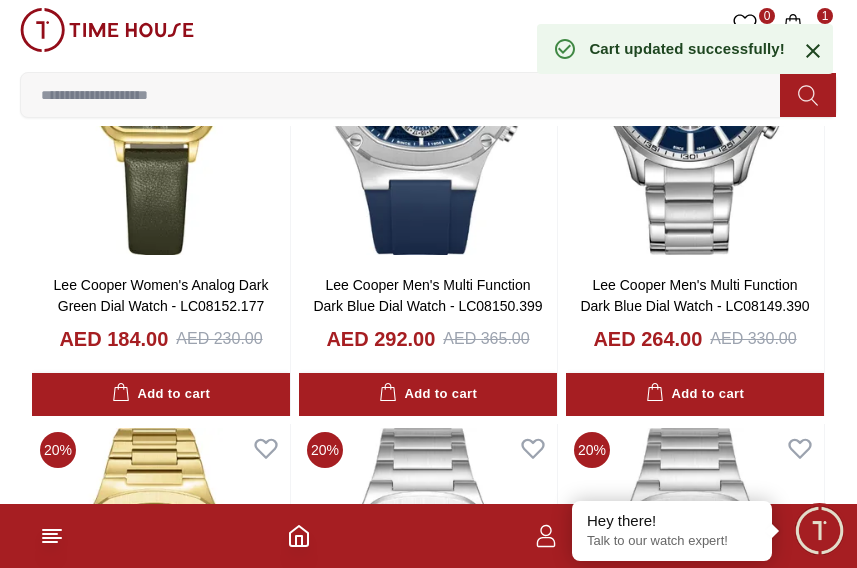 click 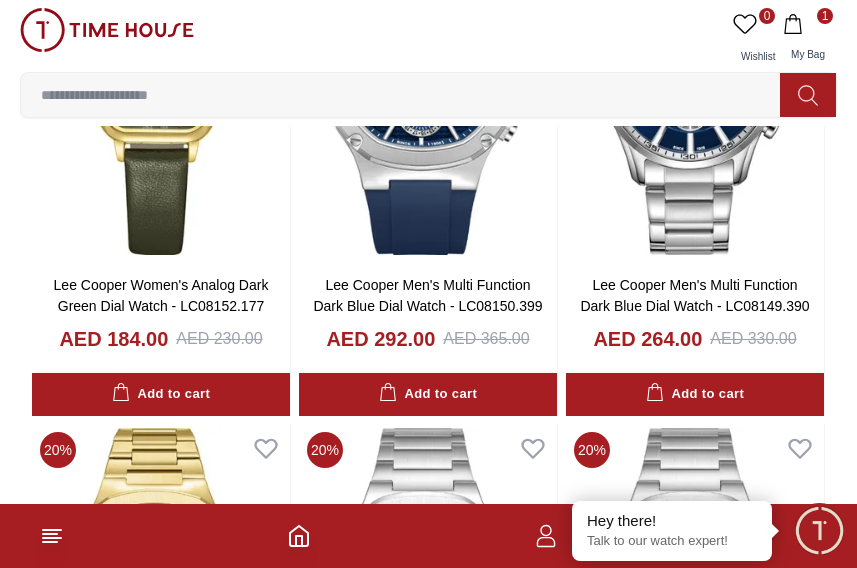 click 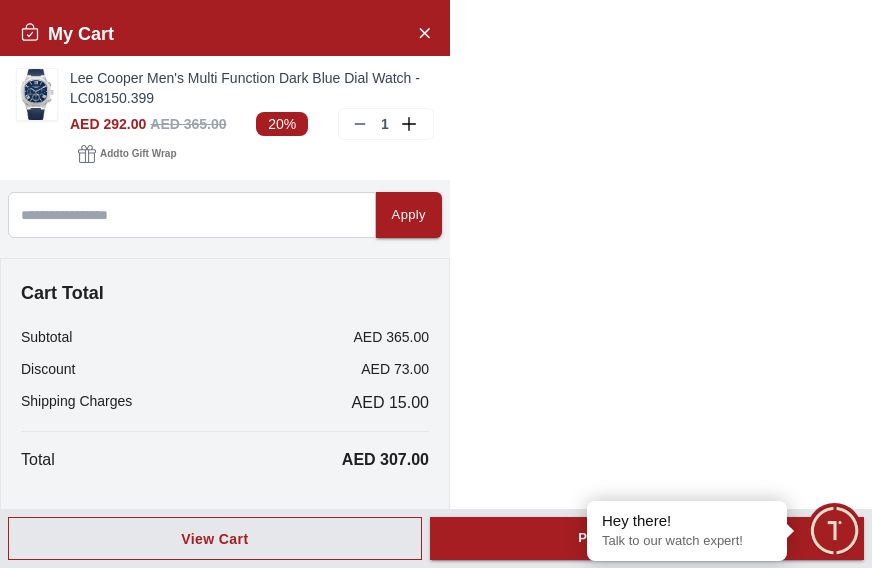 scroll, scrollTop: 3982, scrollLeft: 0, axis: vertical 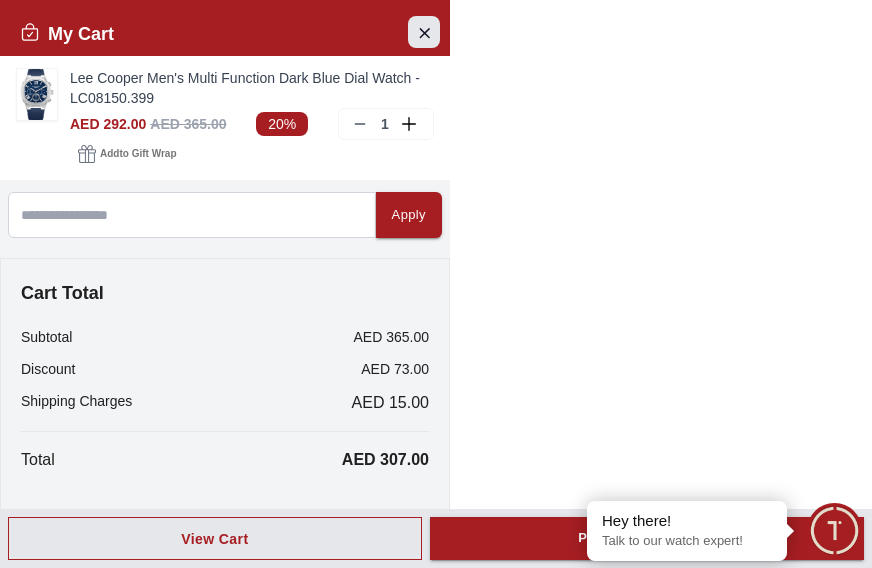 click at bounding box center (424, 32) 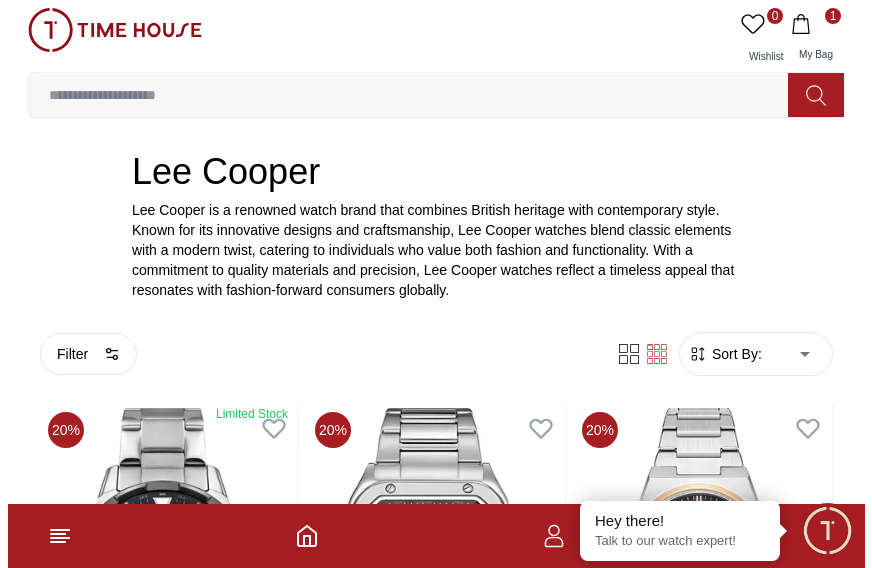 scroll, scrollTop: 700, scrollLeft: 0, axis: vertical 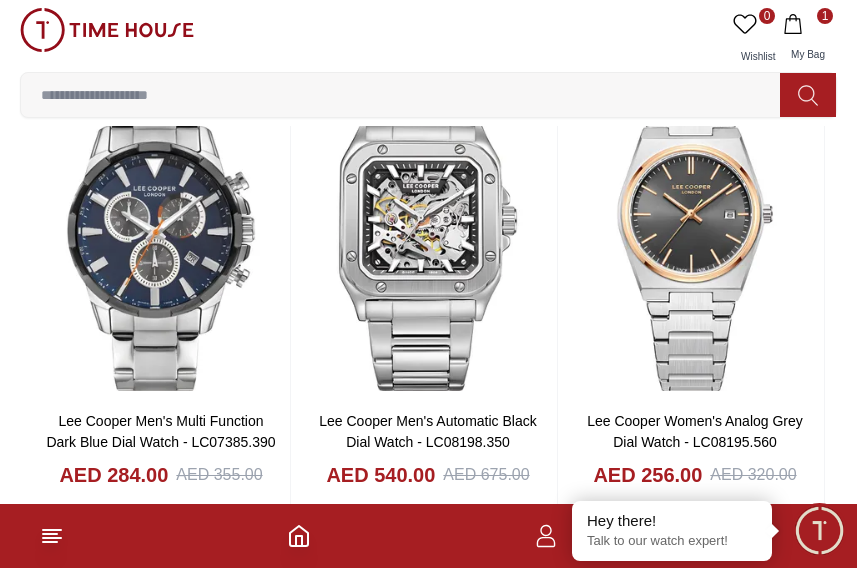 click on "1" at bounding box center (825, 16) 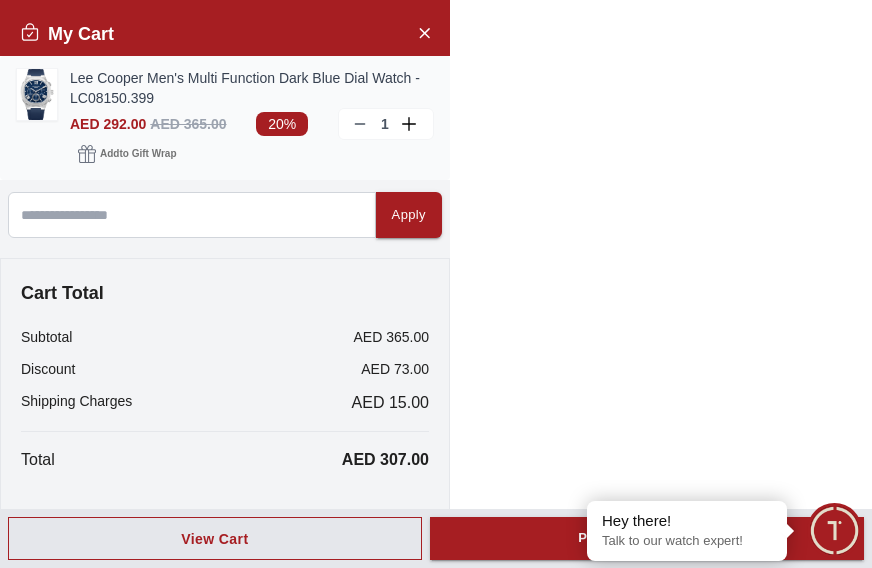click at bounding box center [37, 94] 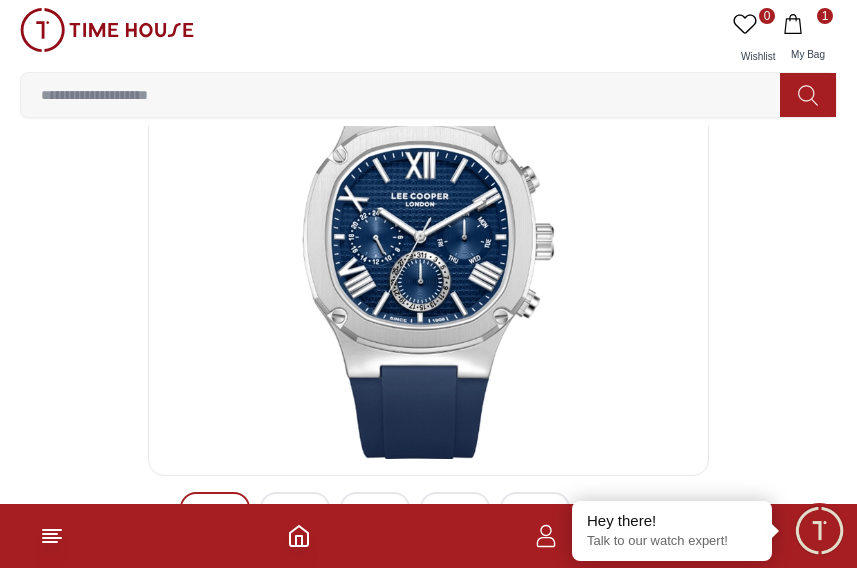 scroll, scrollTop: 200, scrollLeft: 0, axis: vertical 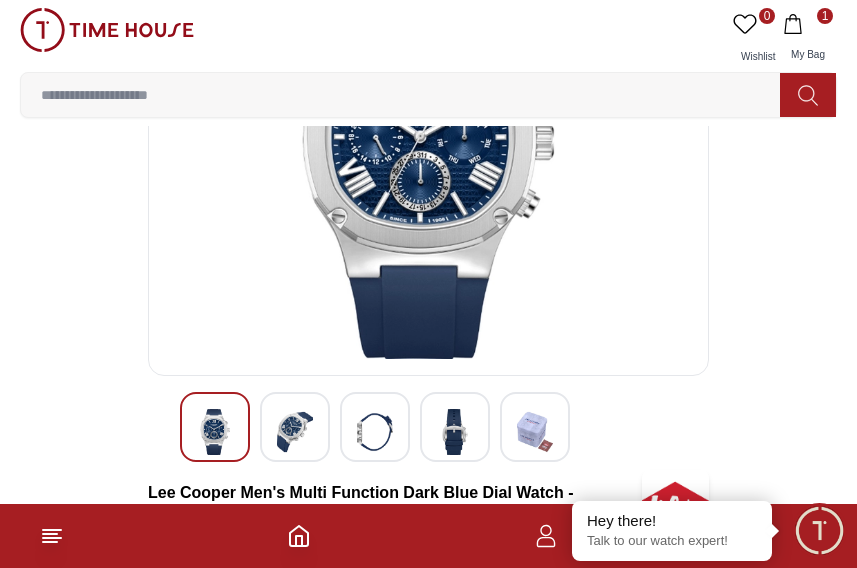 click at bounding box center (295, 427) 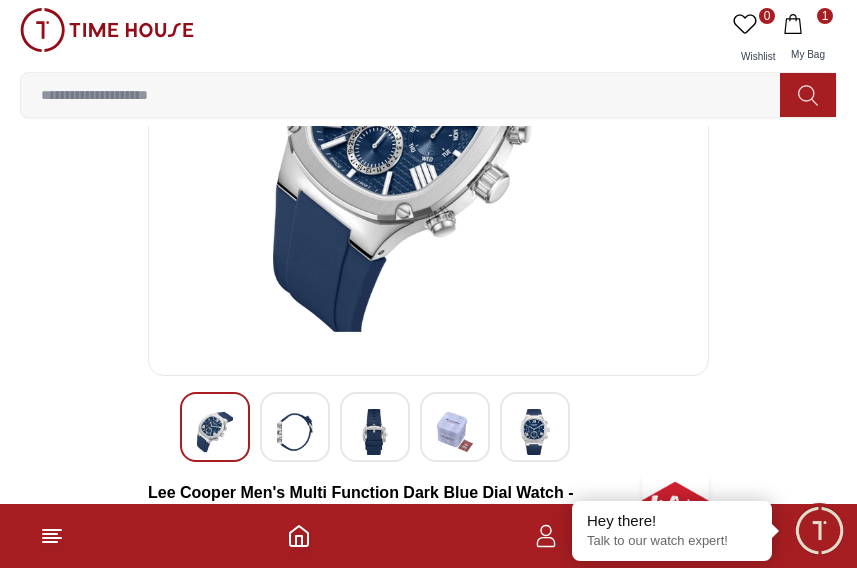 click at bounding box center [295, 427] 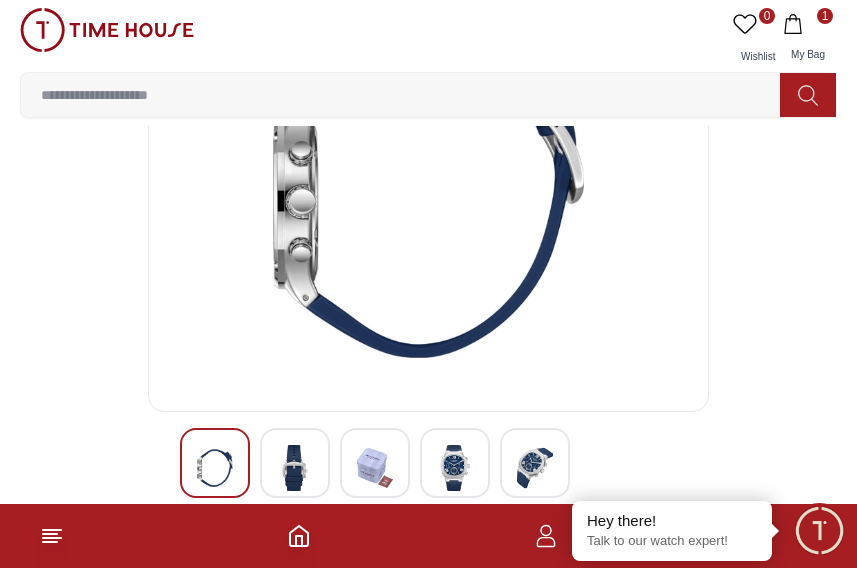 scroll, scrollTop: 200, scrollLeft: 0, axis: vertical 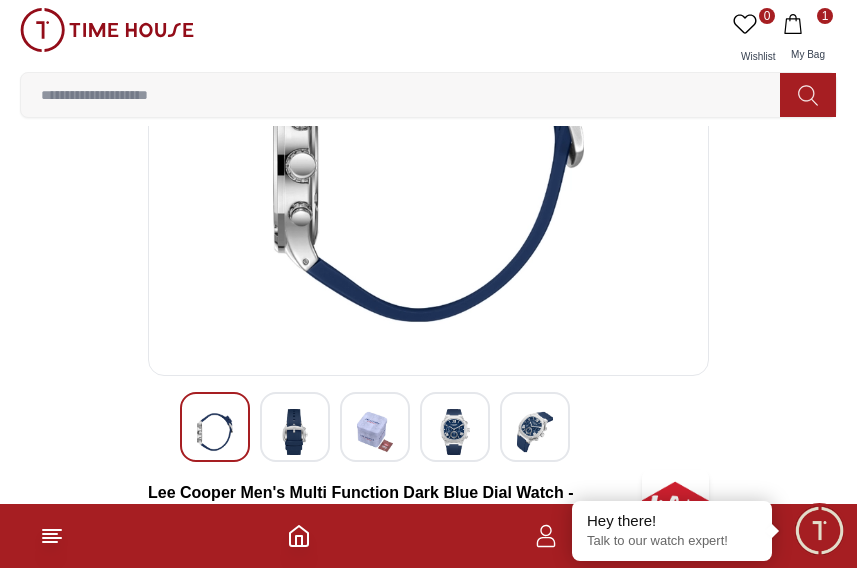click at bounding box center [455, 432] 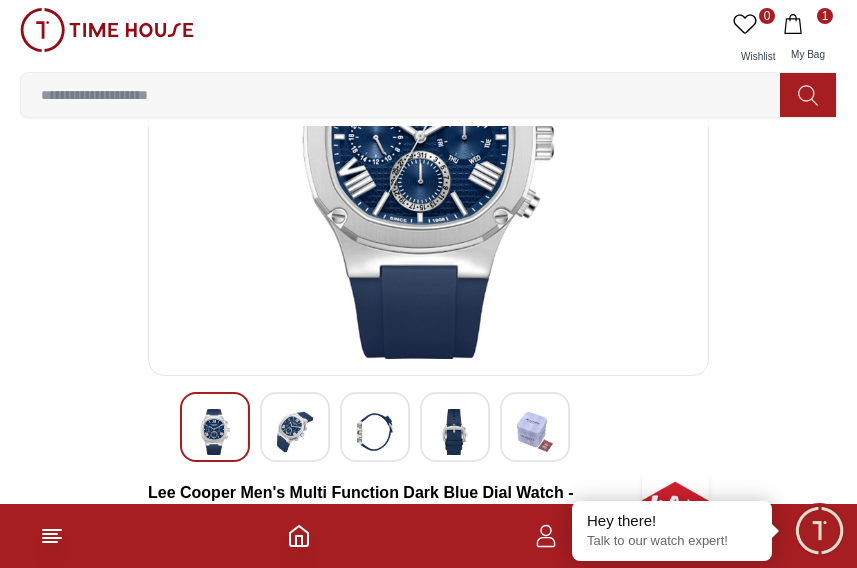 click at bounding box center (535, 432) 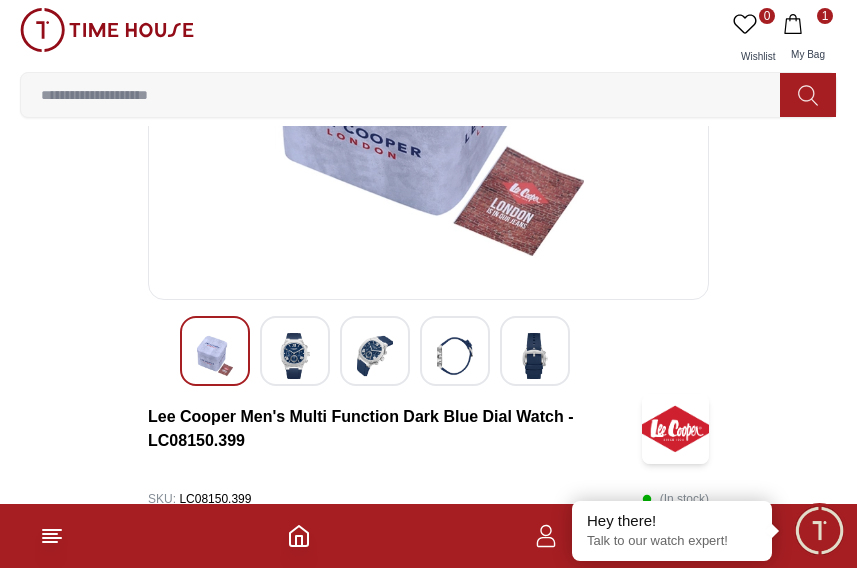scroll, scrollTop: 300, scrollLeft: 0, axis: vertical 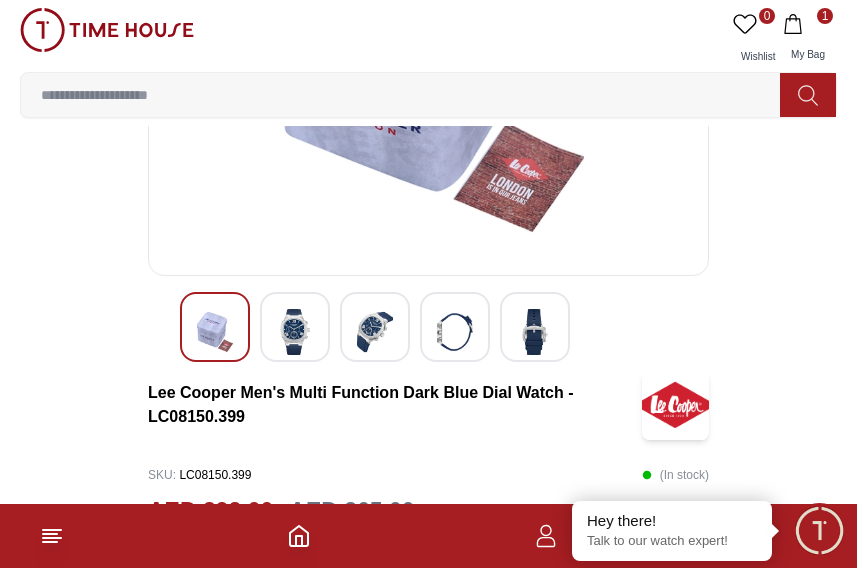 click at bounding box center (455, 332) 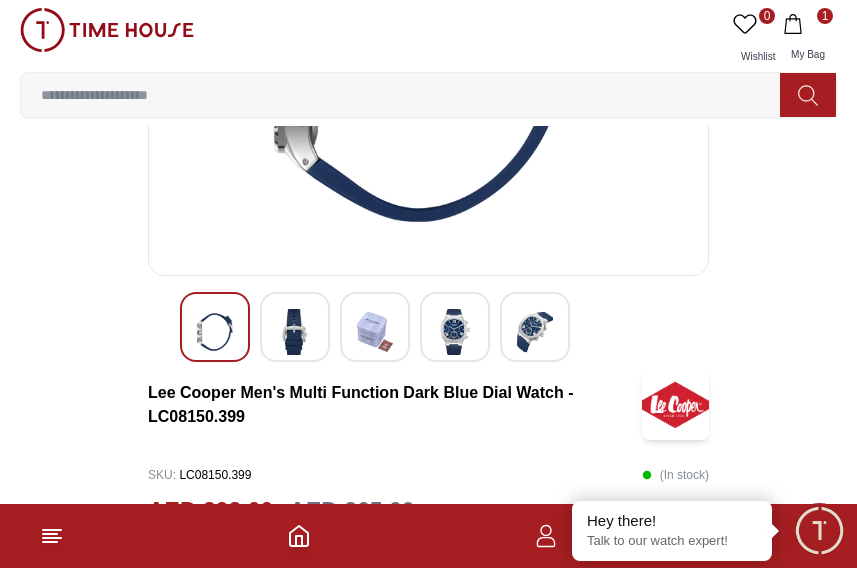 click at bounding box center (295, 327) 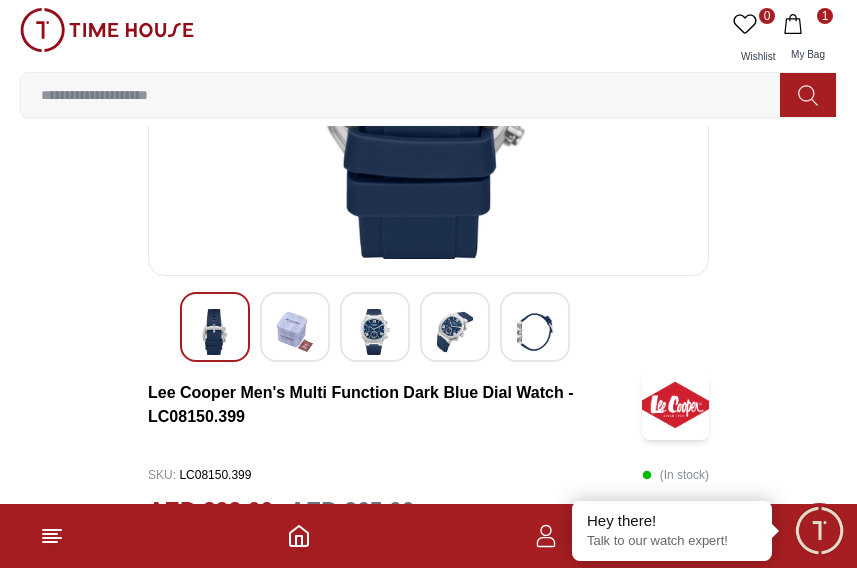 click at bounding box center (375, 332) 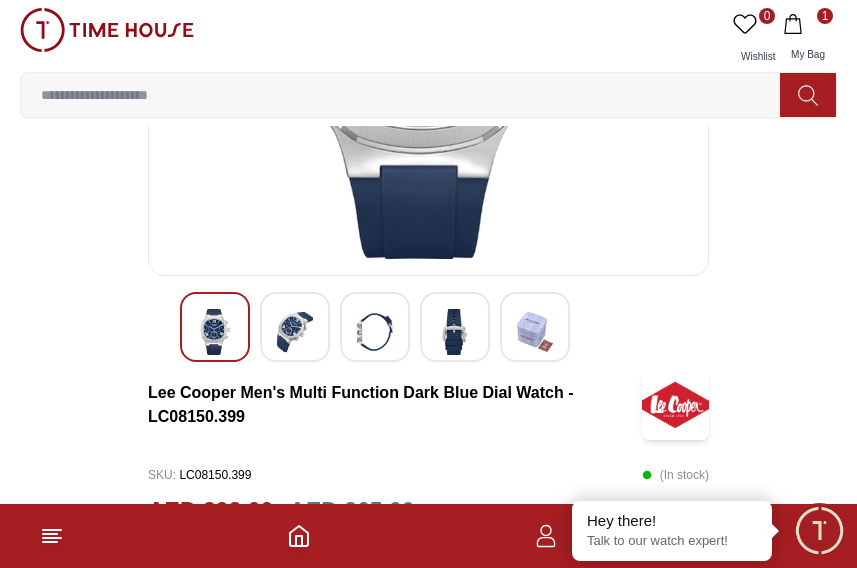 click at bounding box center [455, 332] 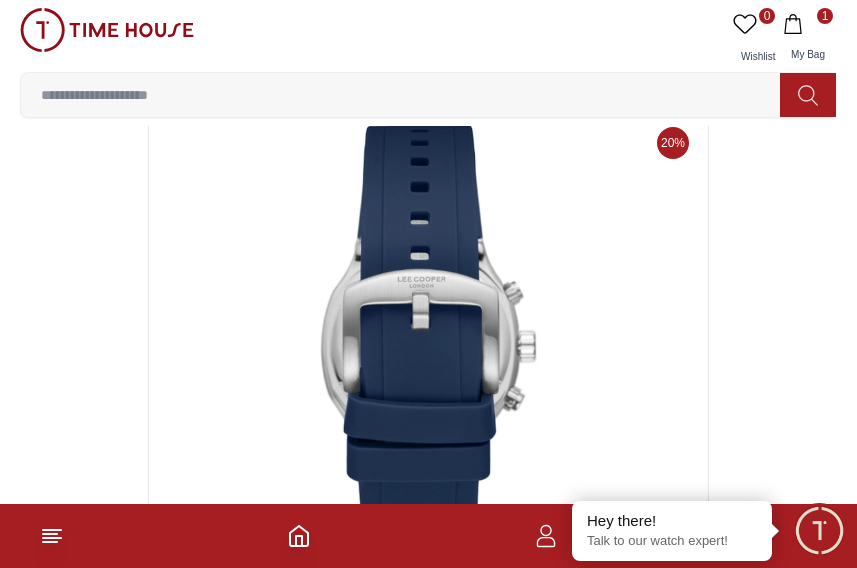 scroll, scrollTop: 0, scrollLeft: 0, axis: both 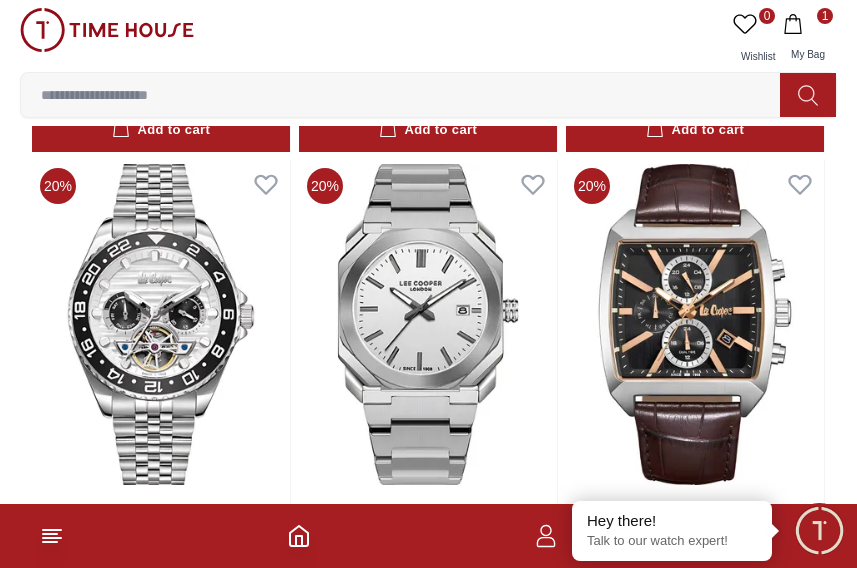click on "1" at bounding box center (825, 16) 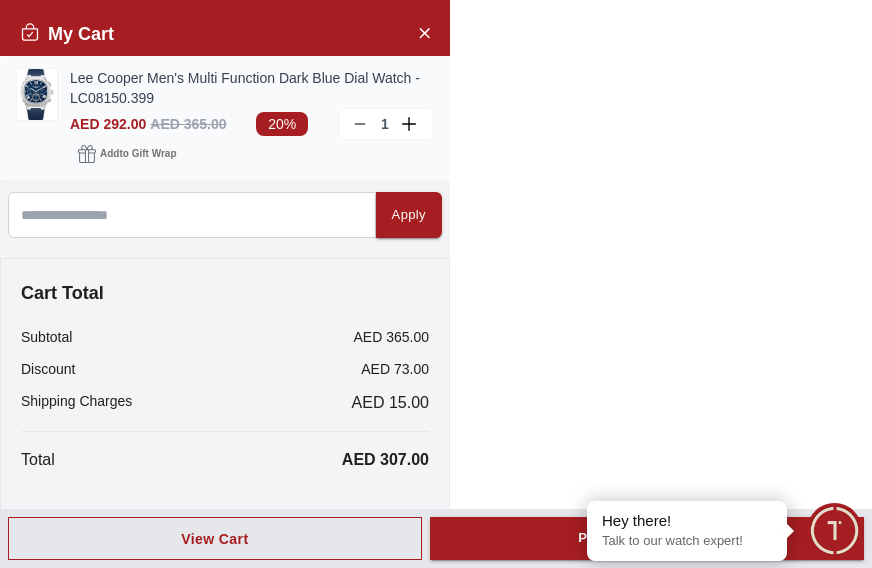 click at bounding box center [37, 94] 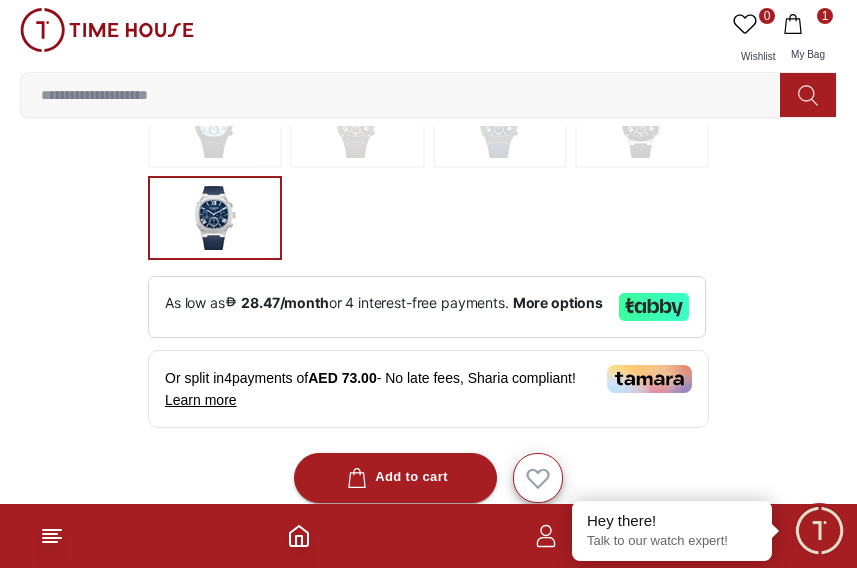 scroll, scrollTop: 500, scrollLeft: 0, axis: vertical 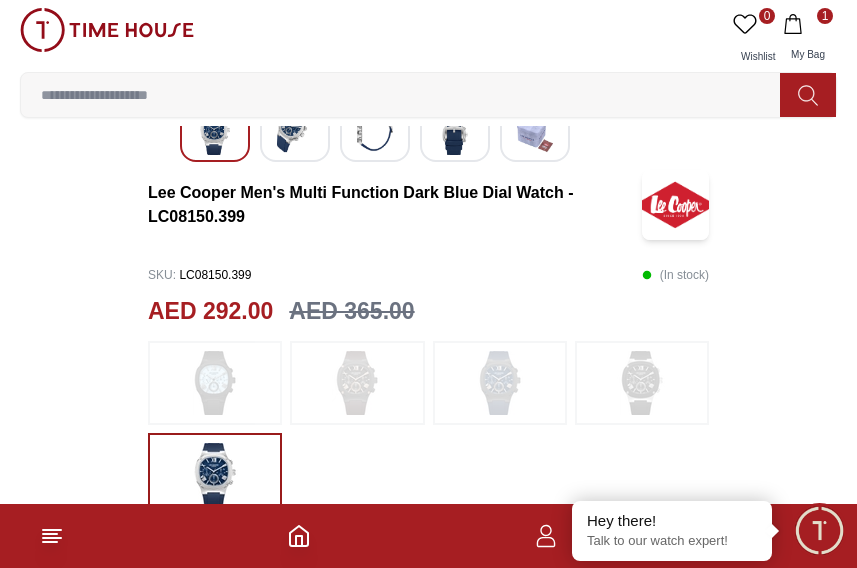 click at bounding box center [215, 383] 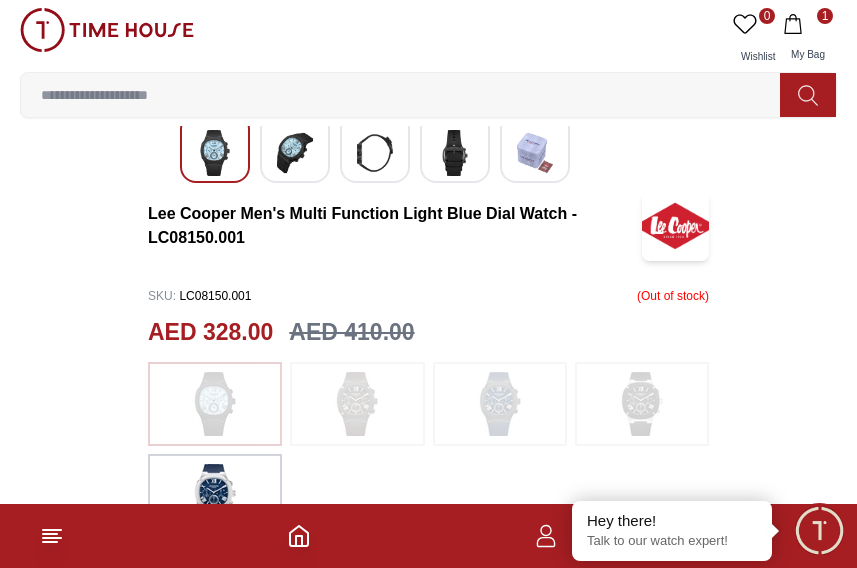 scroll, scrollTop: 500, scrollLeft: 0, axis: vertical 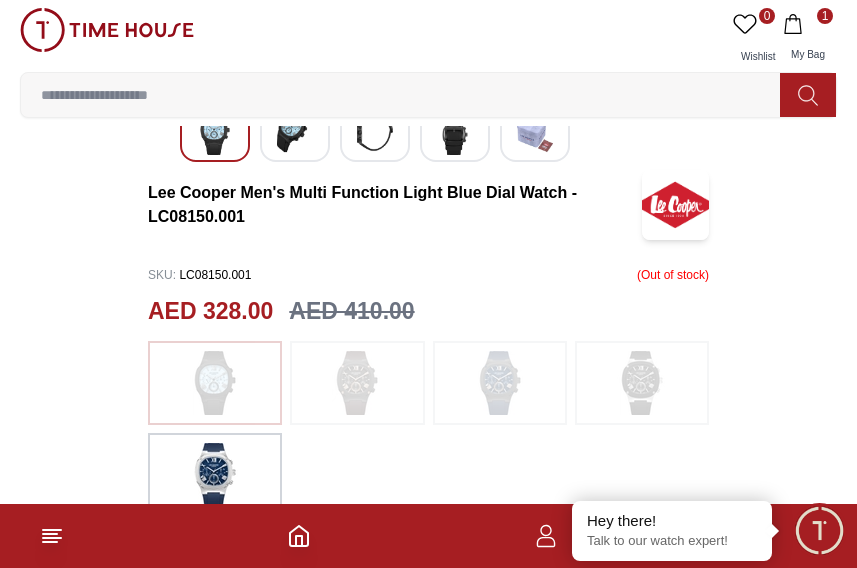 click at bounding box center (500, 383) 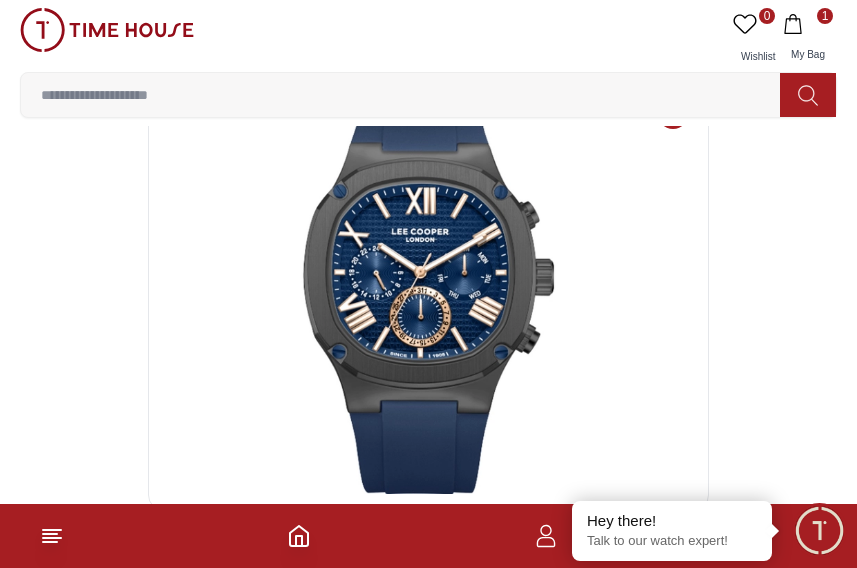 scroll, scrollTop: 100, scrollLeft: 0, axis: vertical 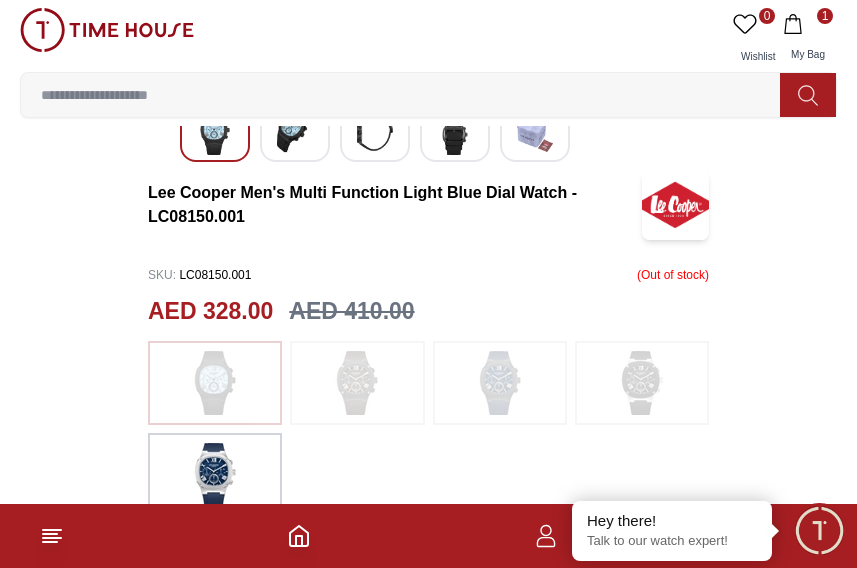 click at bounding box center [642, 383] 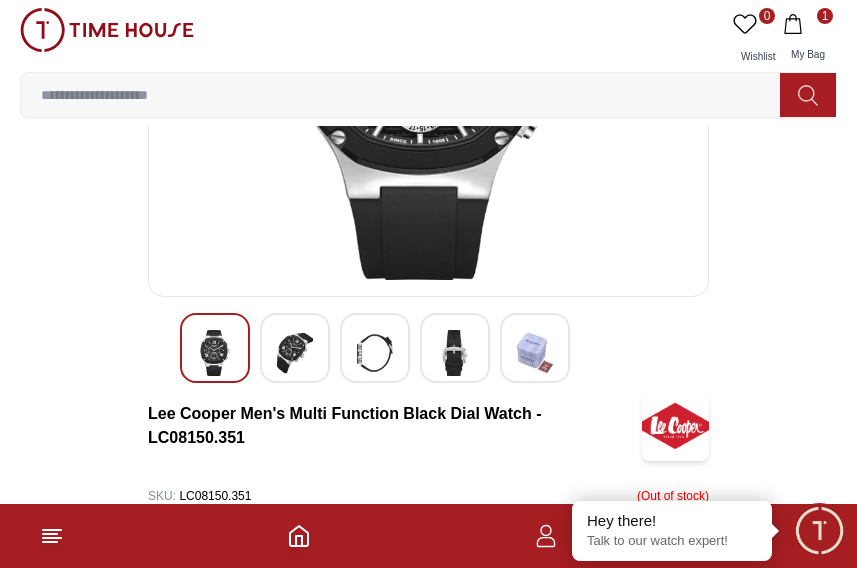 scroll, scrollTop: 300, scrollLeft: 0, axis: vertical 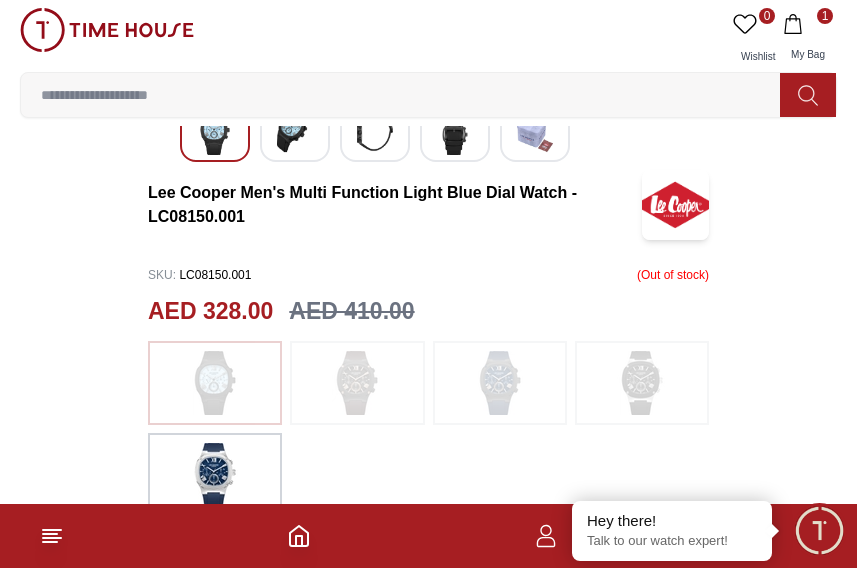 click 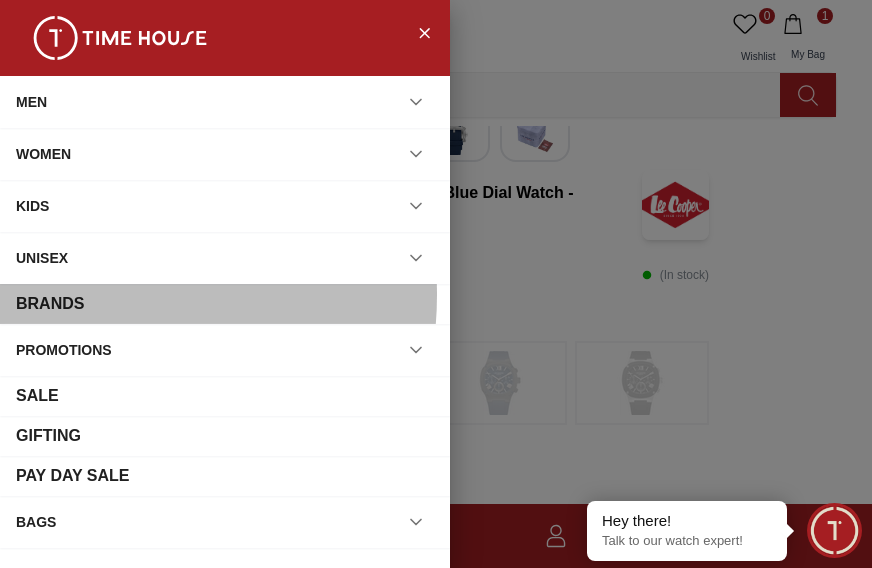 click on "BRANDS" at bounding box center [50, 304] 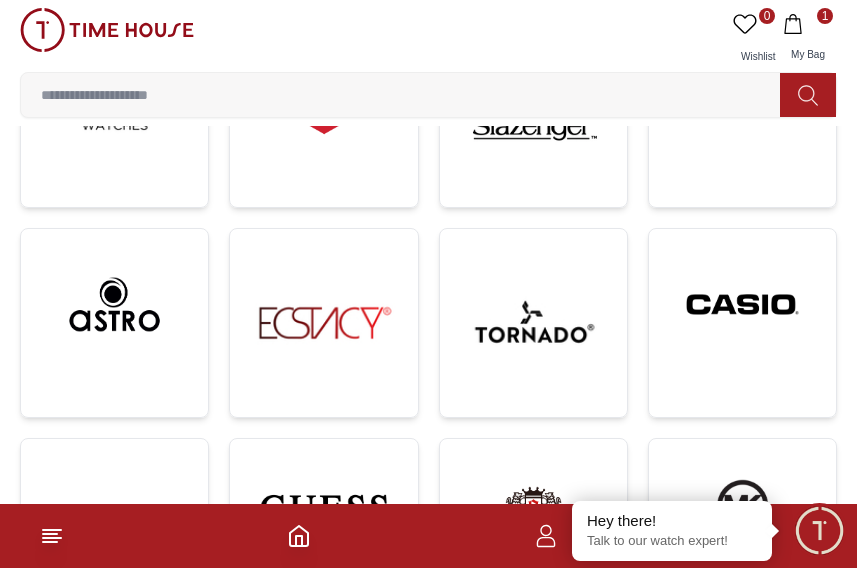 scroll, scrollTop: 400, scrollLeft: 0, axis: vertical 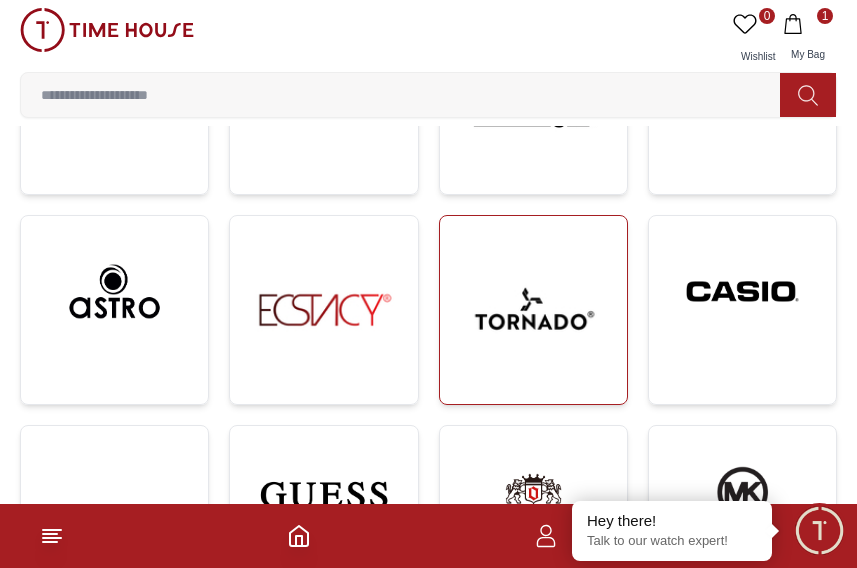 click at bounding box center (533, 309) 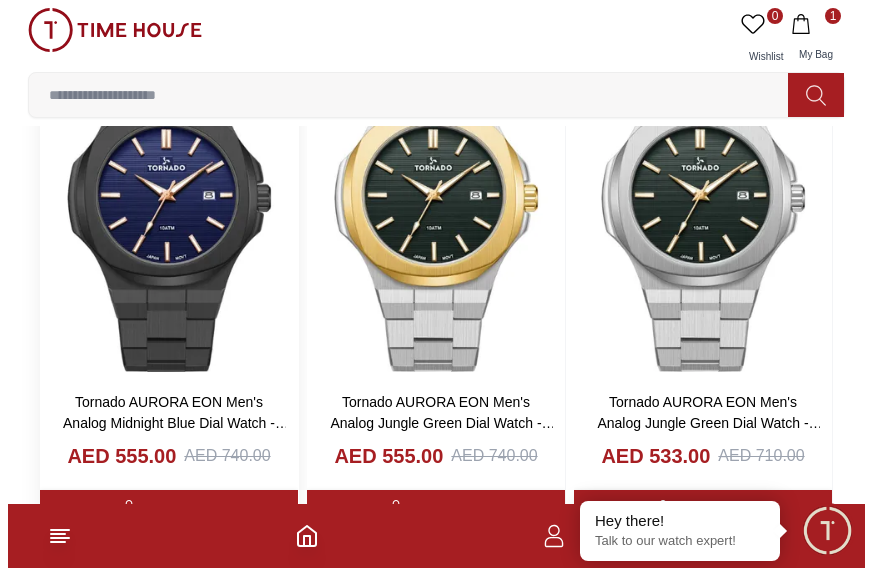 scroll, scrollTop: 2700, scrollLeft: 0, axis: vertical 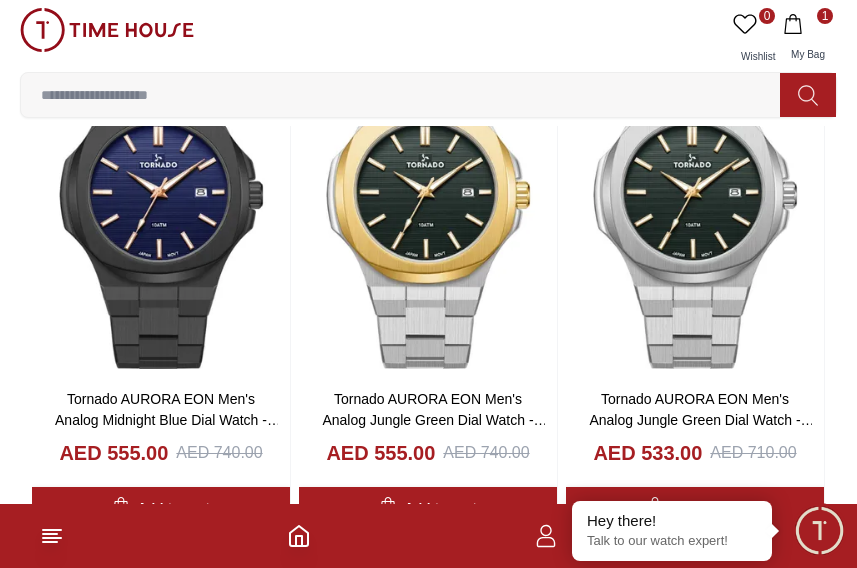 click 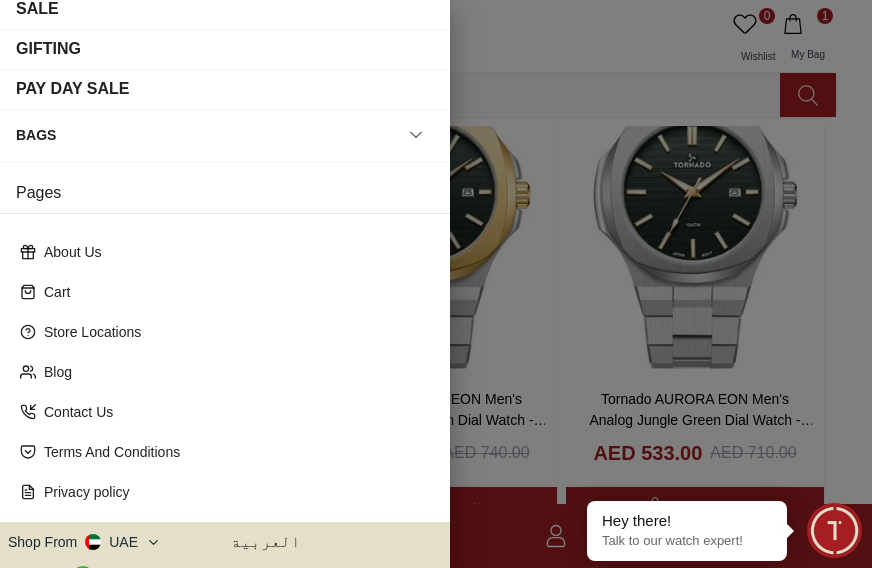 scroll, scrollTop: 400, scrollLeft: 0, axis: vertical 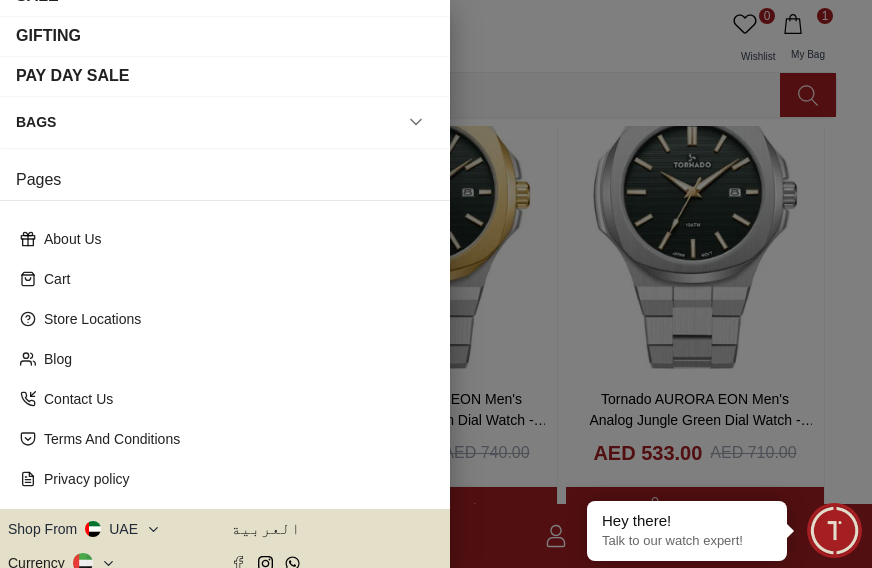 click at bounding box center [436, 284] 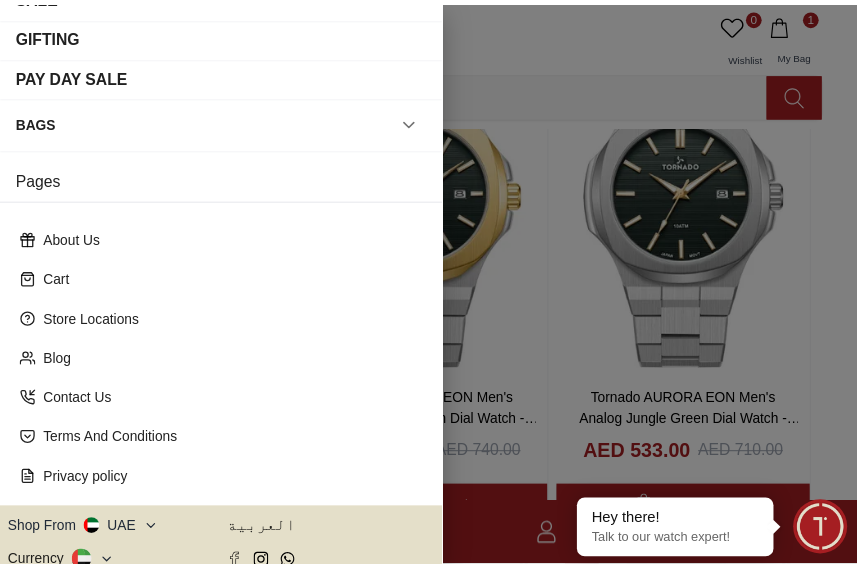 scroll, scrollTop: 0, scrollLeft: 0, axis: both 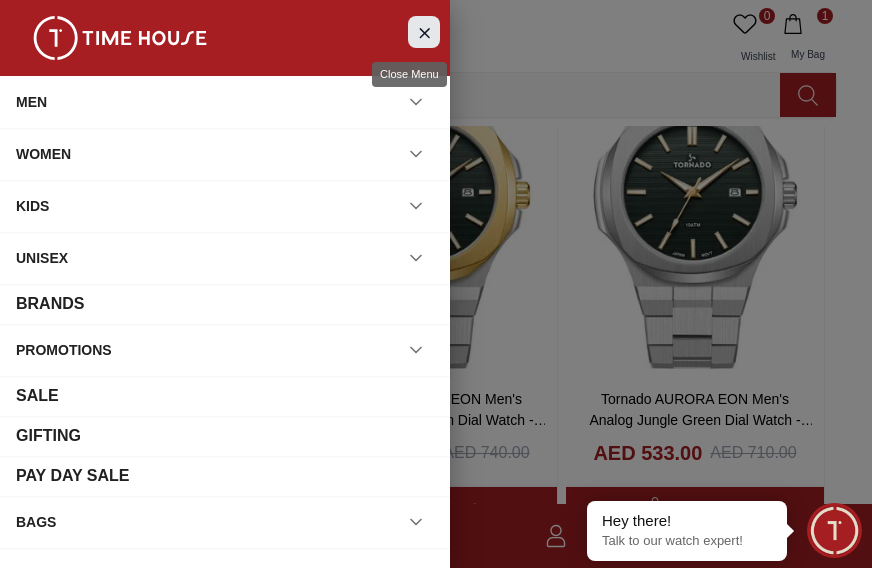 click 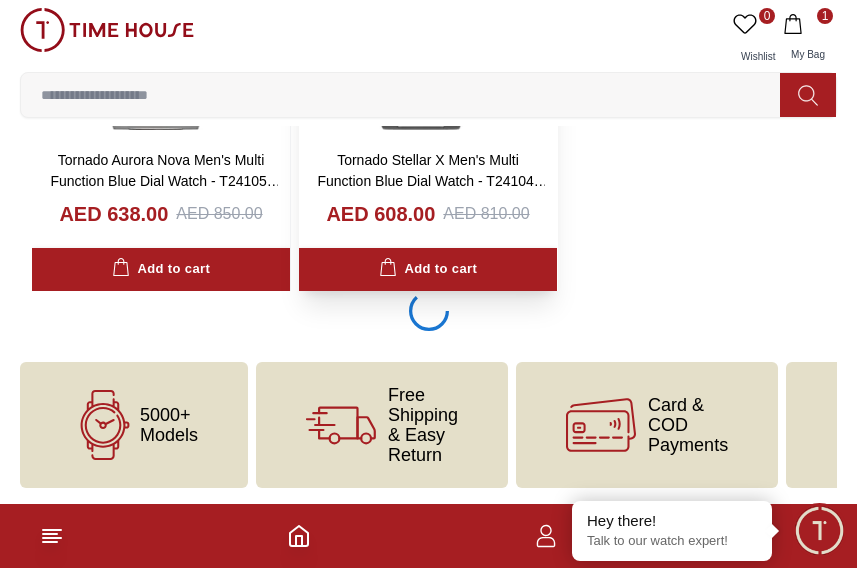 scroll, scrollTop: 3946, scrollLeft: 0, axis: vertical 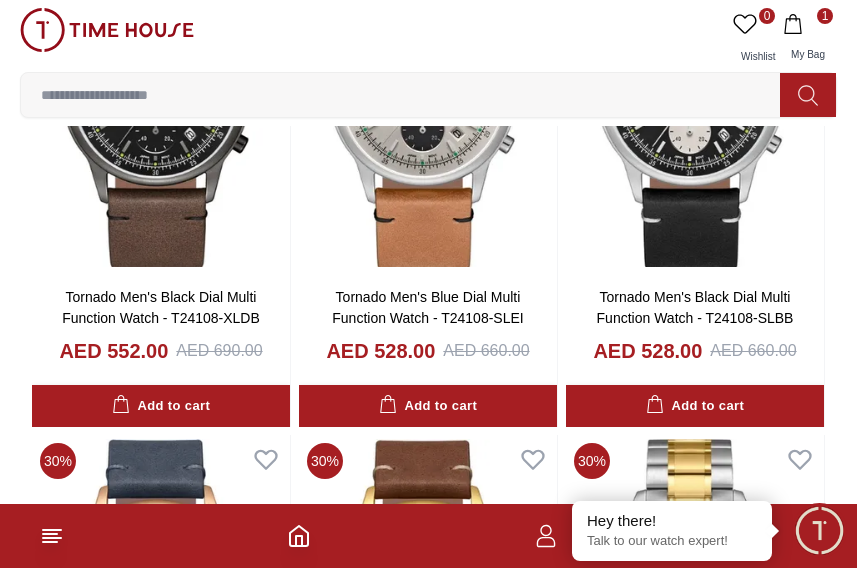 click on "1" at bounding box center (428, 536) 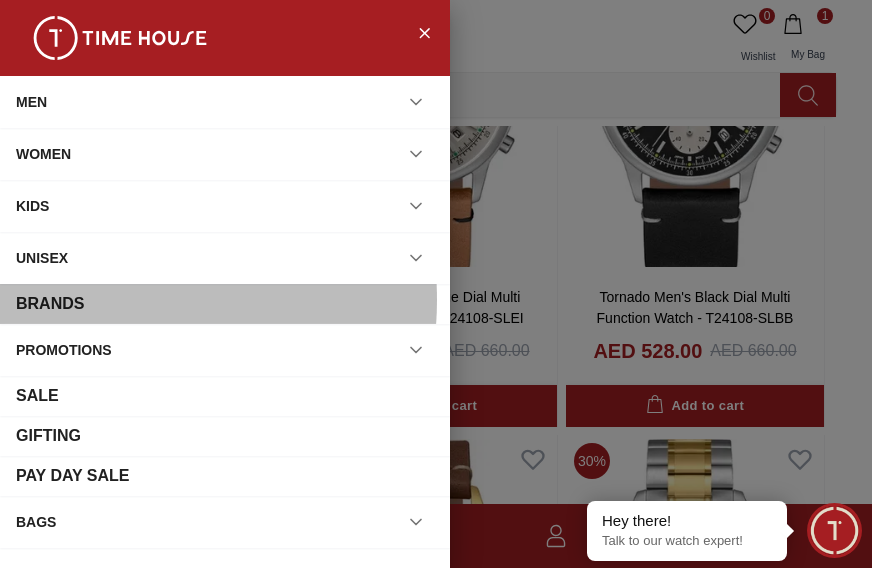 click on "BRANDS" at bounding box center [225, 304] 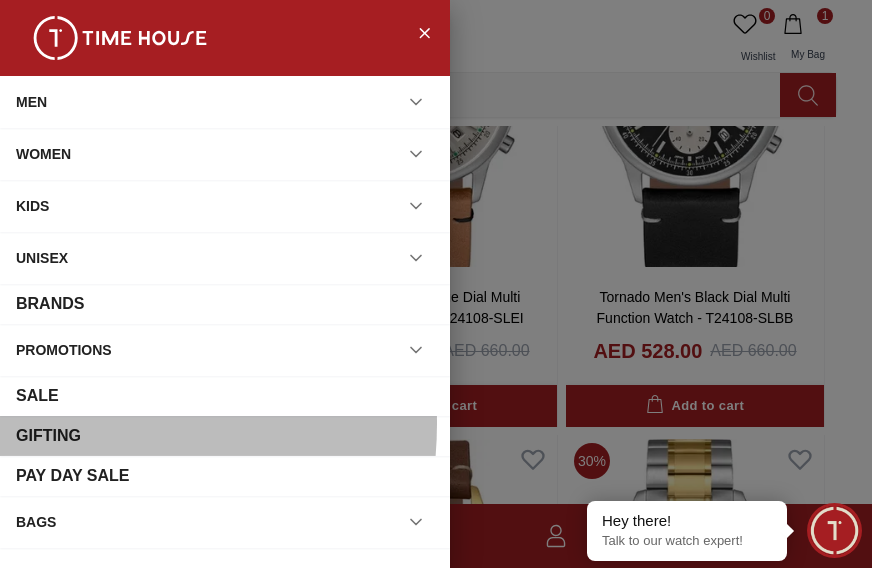 click on "GIFTING" at bounding box center (48, 436) 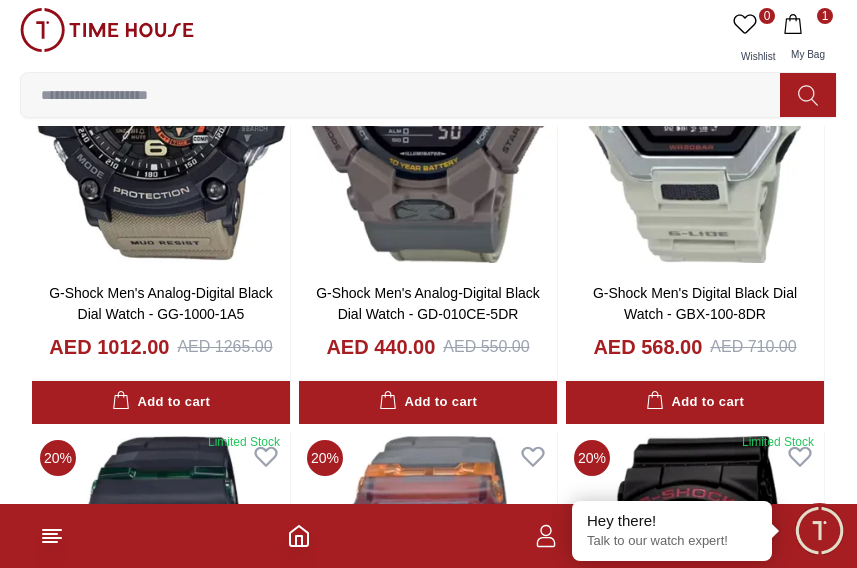 scroll, scrollTop: 2900, scrollLeft: 0, axis: vertical 